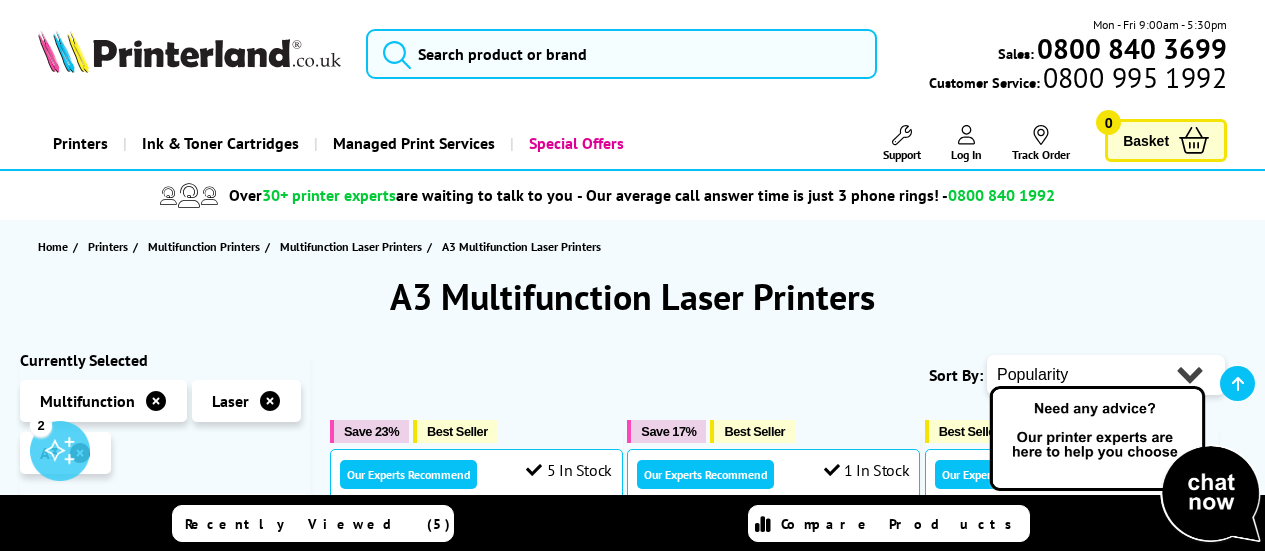 scroll, scrollTop: 400, scrollLeft: 0, axis: vertical 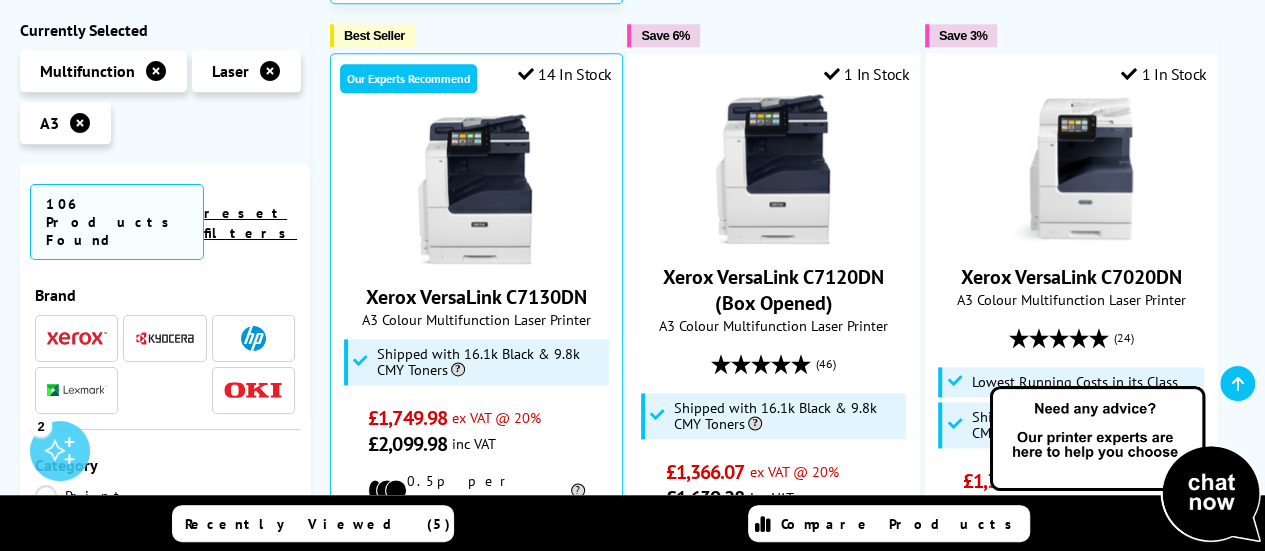 click at bounding box center (165, 338) 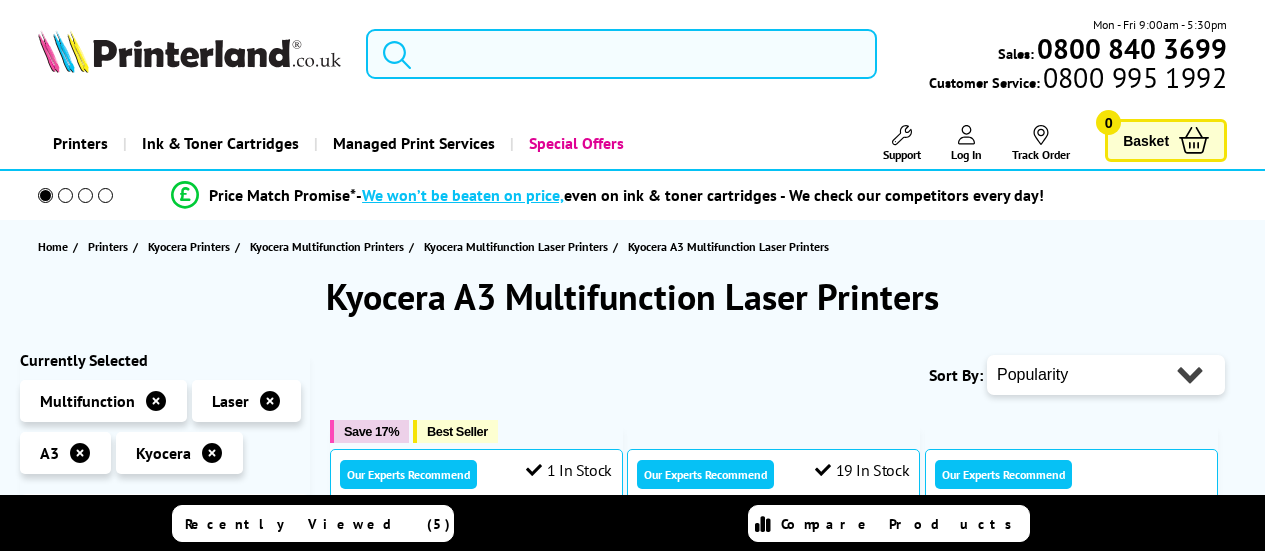 scroll, scrollTop: 0, scrollLeft: 0, axis: both 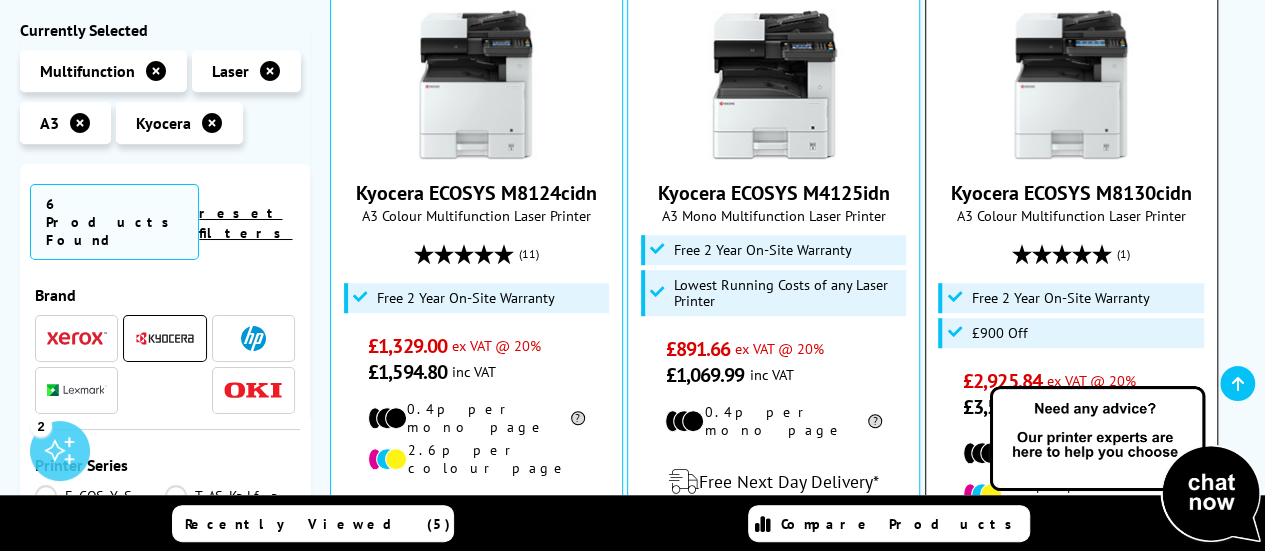 click at bounding box center (1071, 85) 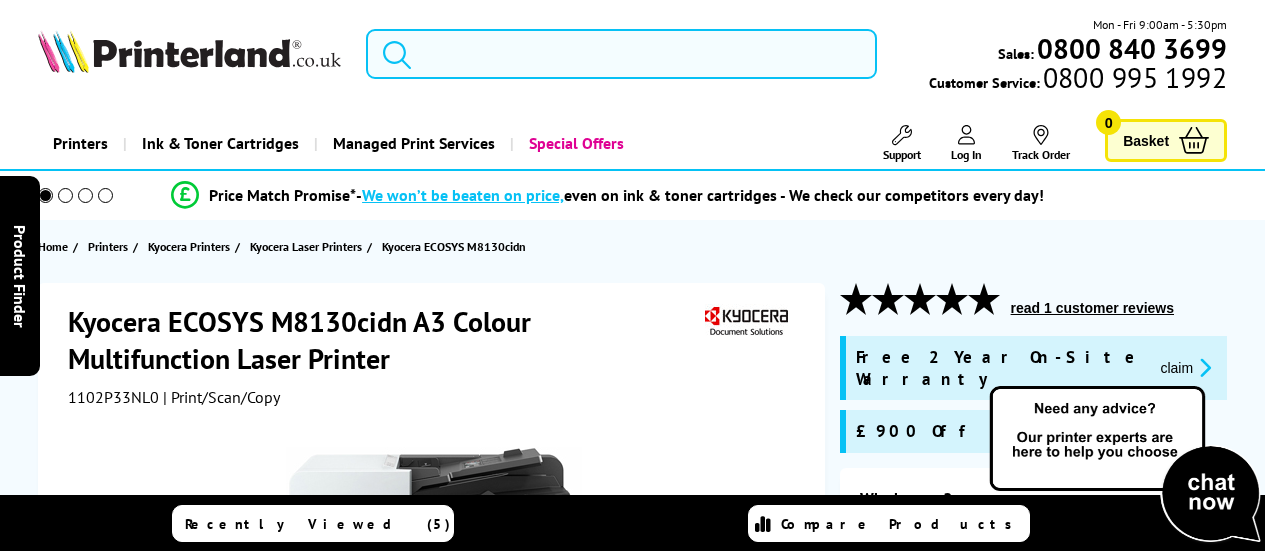 scroll, scrollTop: 0, scrollLeft: 0, axis: both 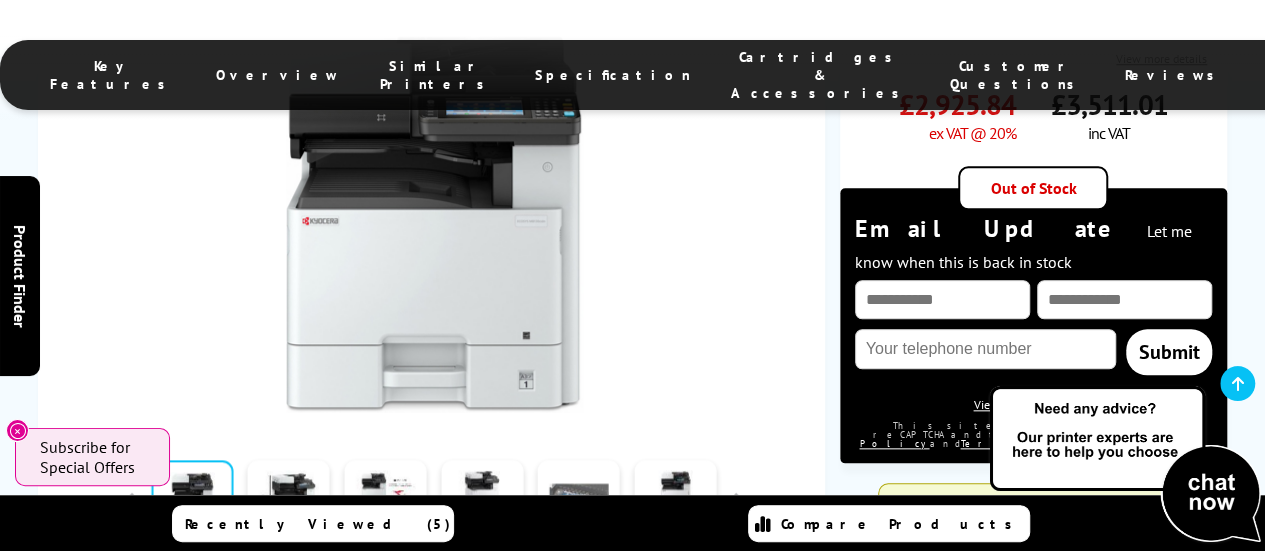 click at bounding box center (579, 503) 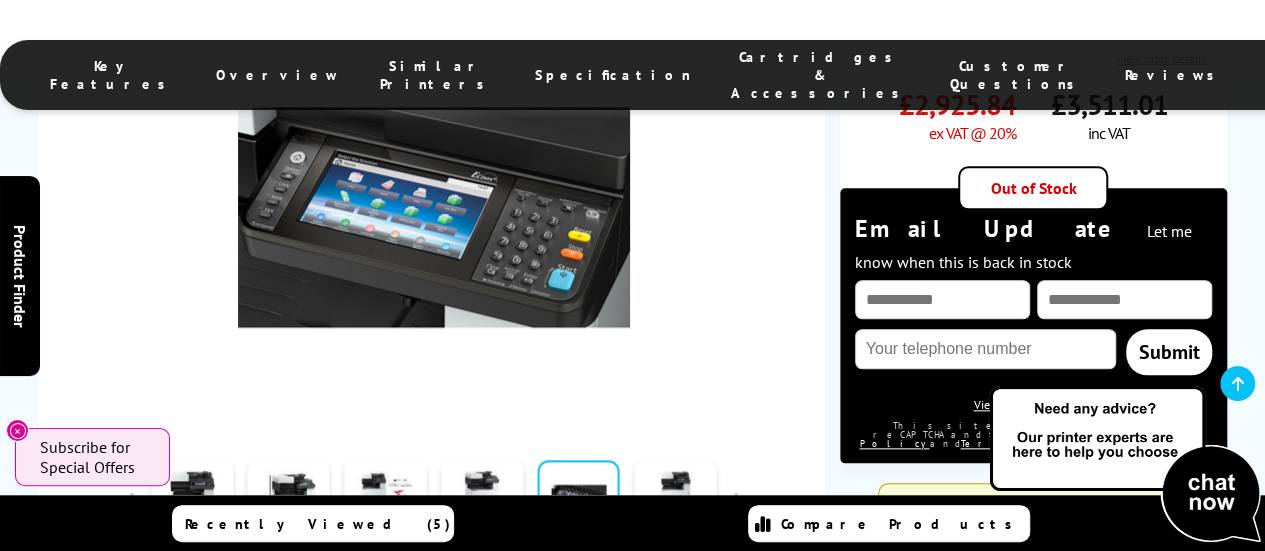 scroll, scrollTop: 600, scrollLeft: 0, axis: vertical 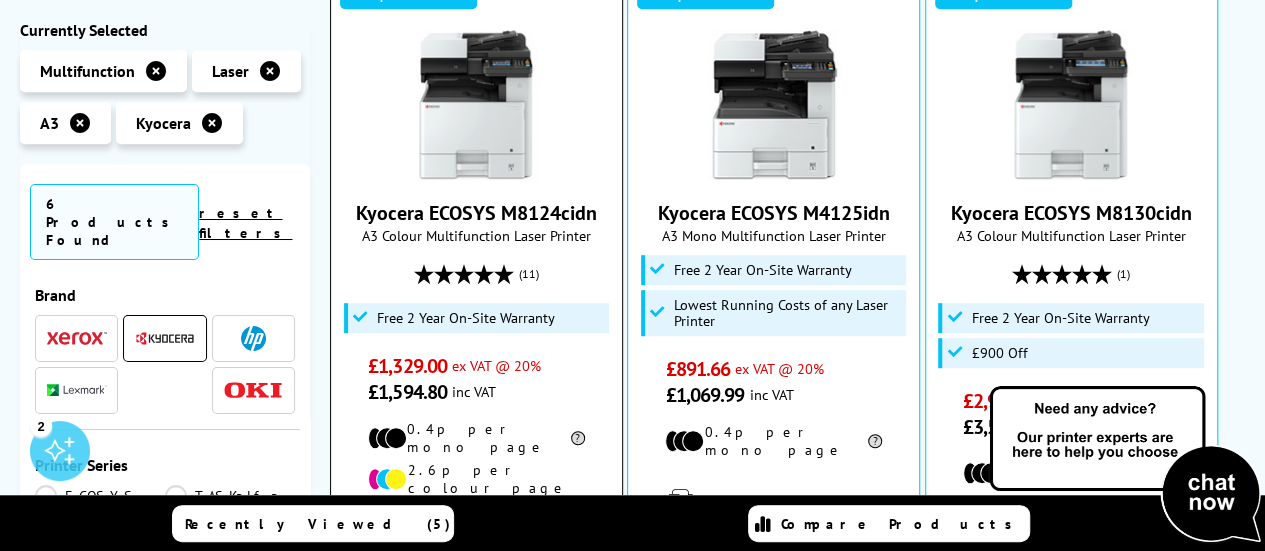 click on "Kyocera ECOSYS M8124cidn
A3 Colour Multifunction Laser Printer
(11)
£1,329.00 ex VAT @ 20%" at bounding box center [476, 217] 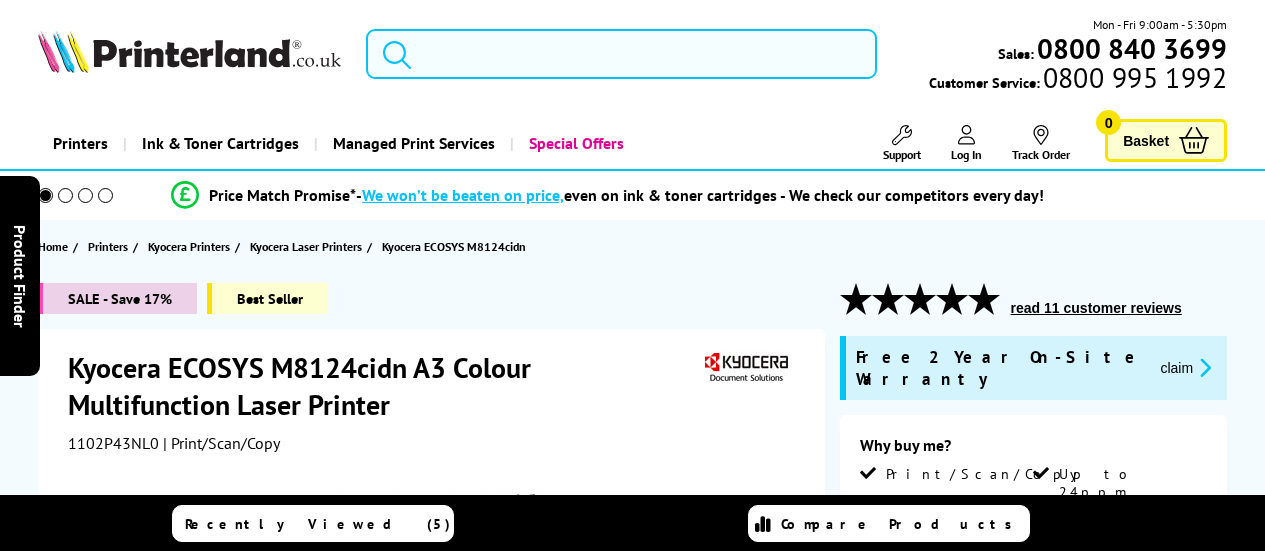 scroll, scrollTop: 0, scrollLeft: 0, axis: both 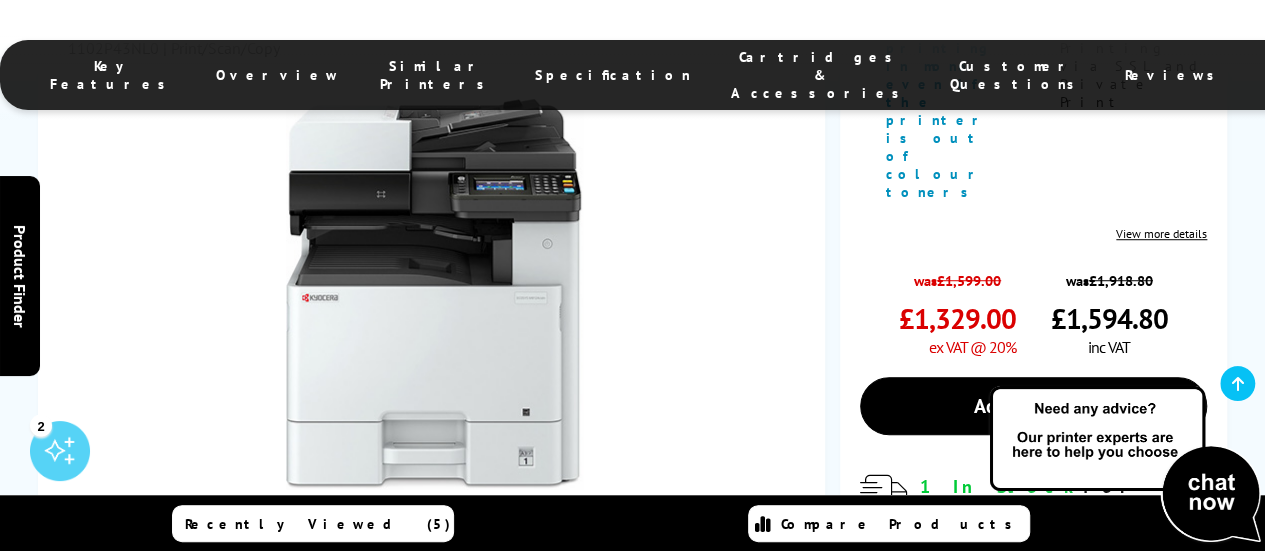 click at bounding box center (482, 579) 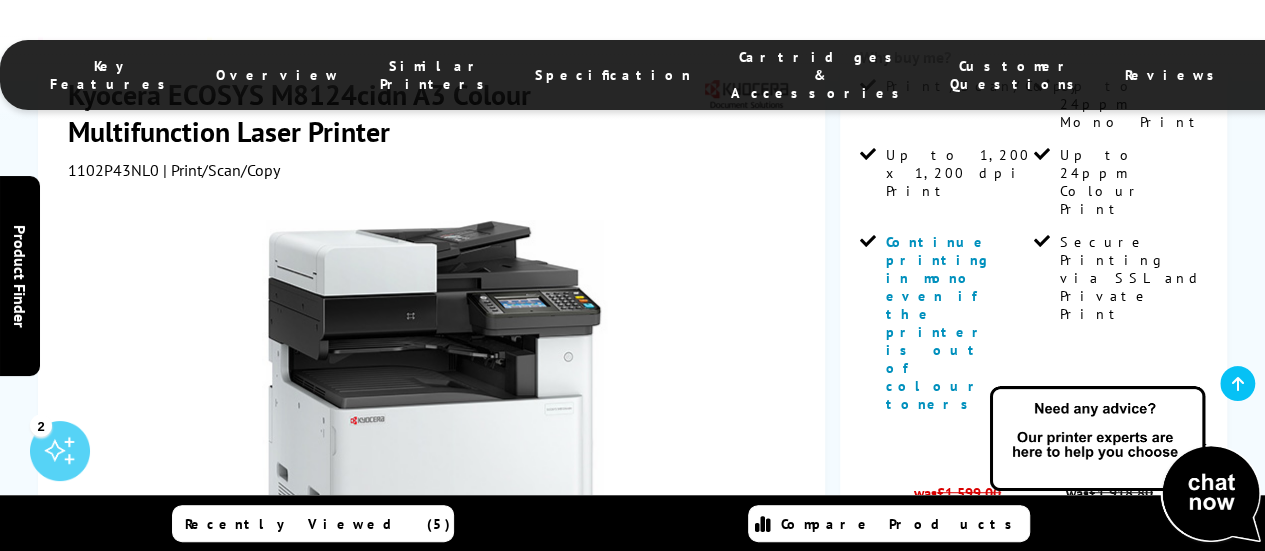 scroll, scrollTop: 500, scrollLeft: 0, axis: vertical 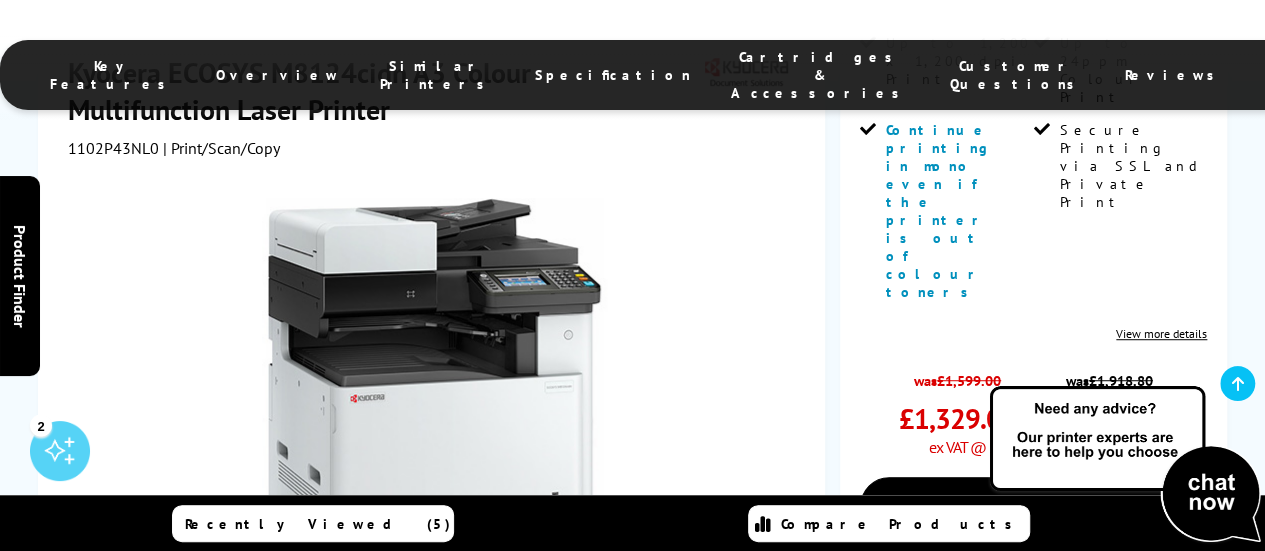 click at bounding box center (385, 679) 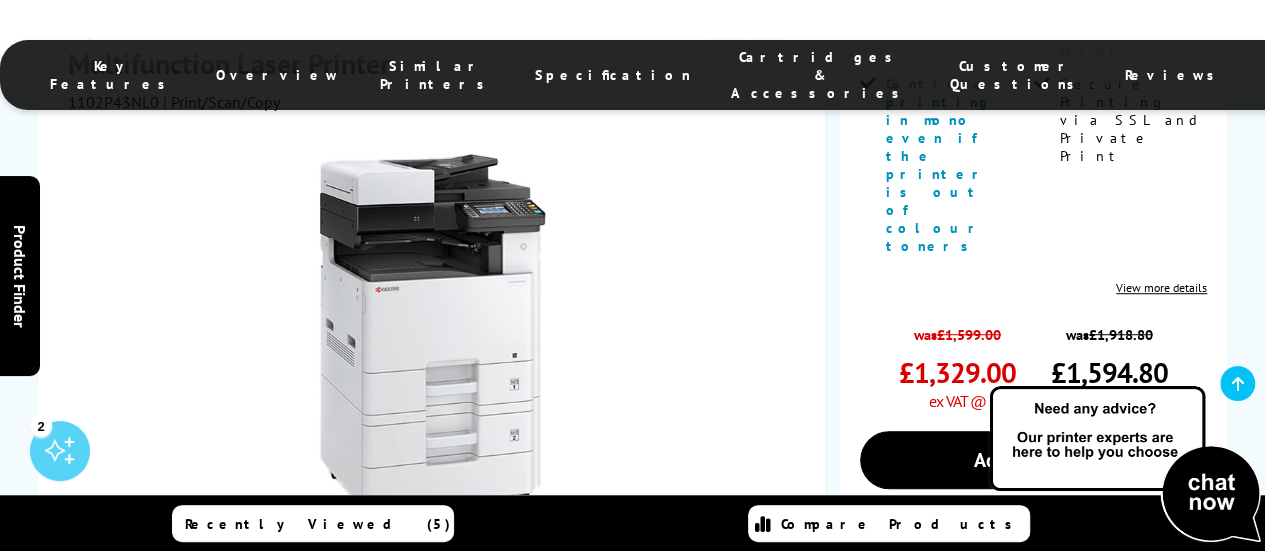 scroll, scrollTop: 700, scrollLeft: 0, axis: vertical 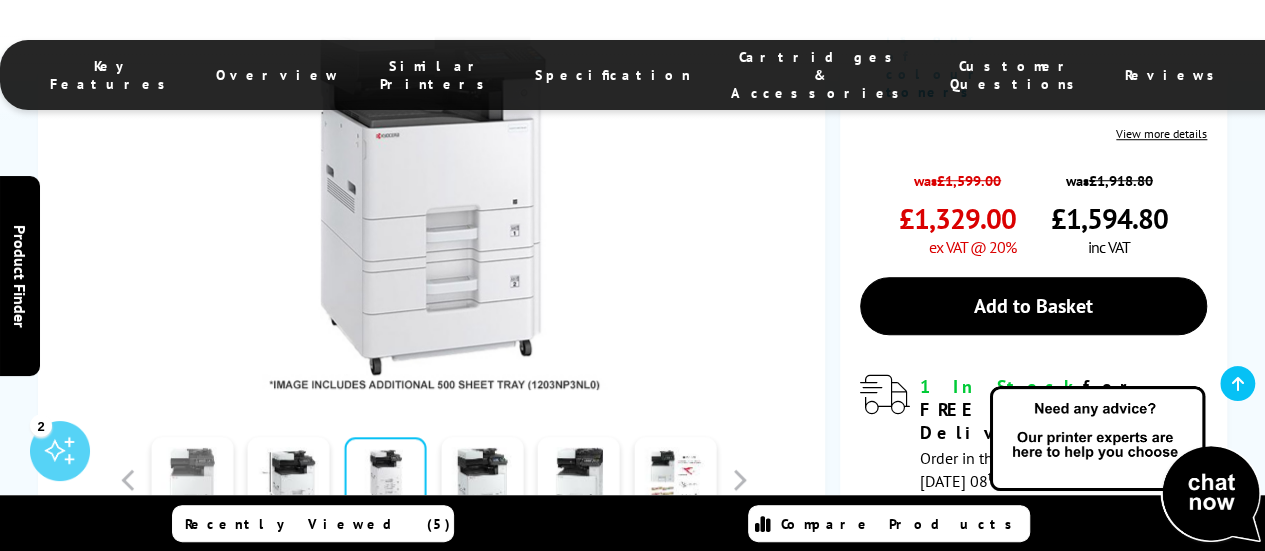 click at bounding box center [192, 479] 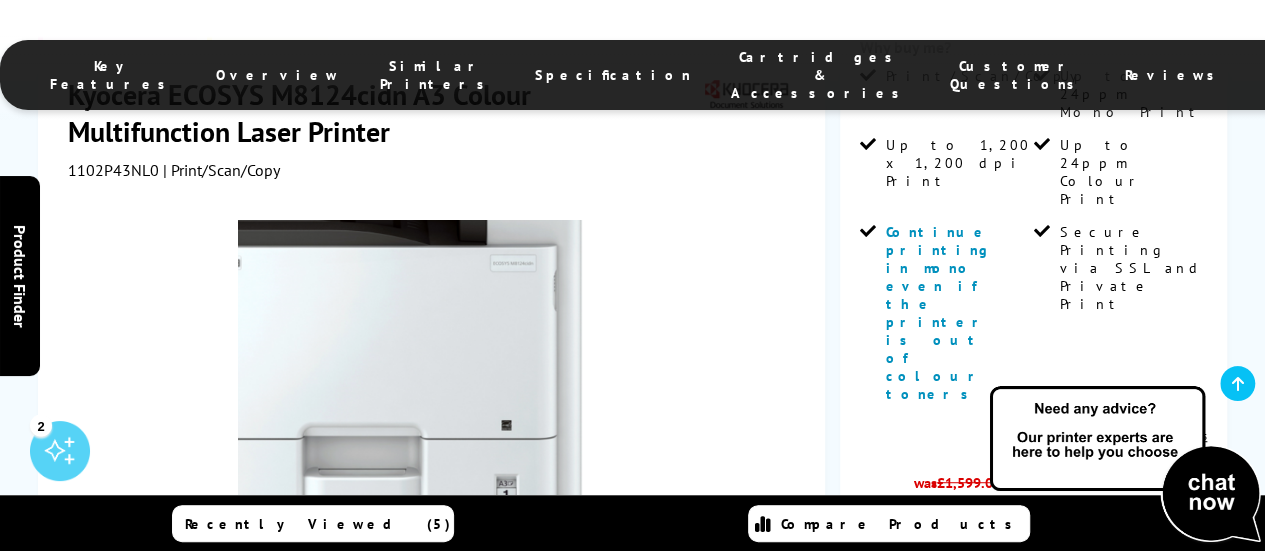 scroll, scrollTop: 300, scrollLeft: 0, axis: vertical 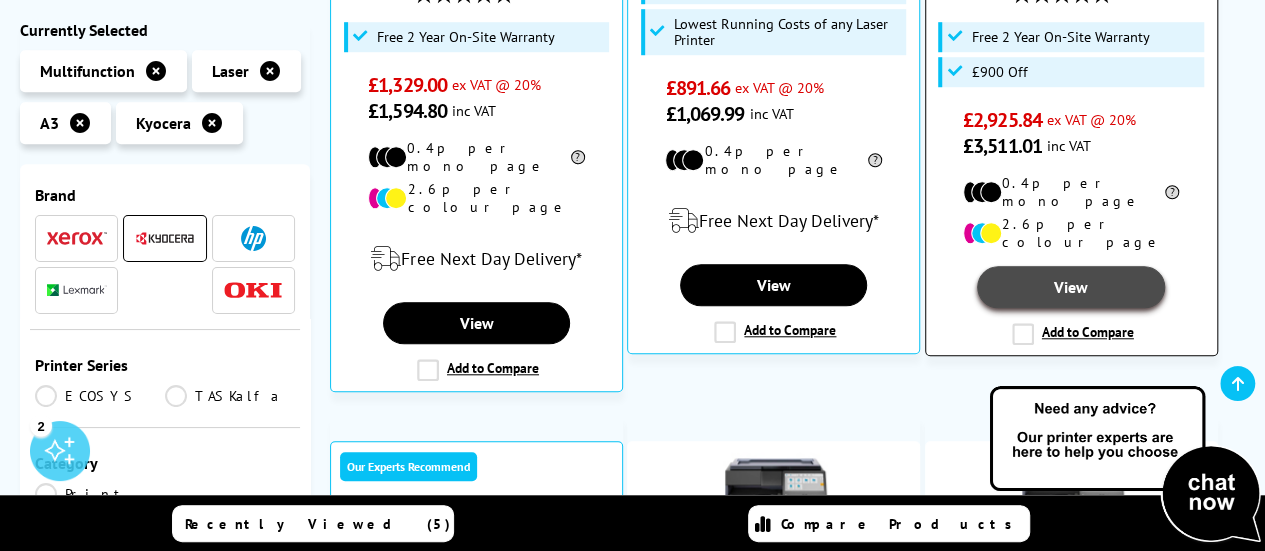 click on "View" at bounding box center [1070, 287] 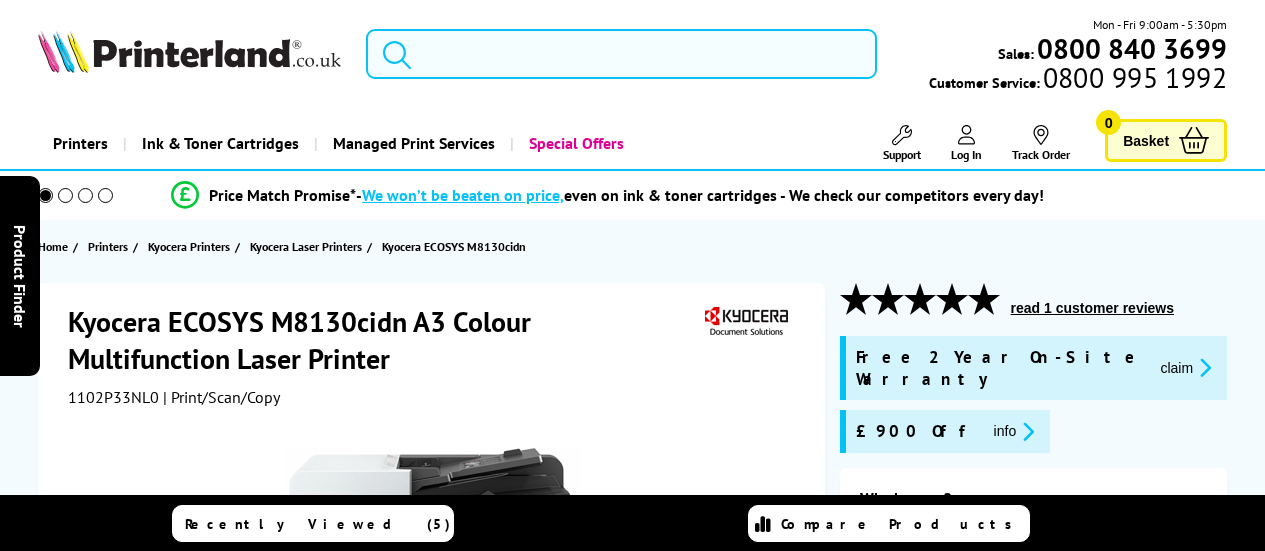 scroll, scrollTop: 0, scrollLeft: 0, axis: both 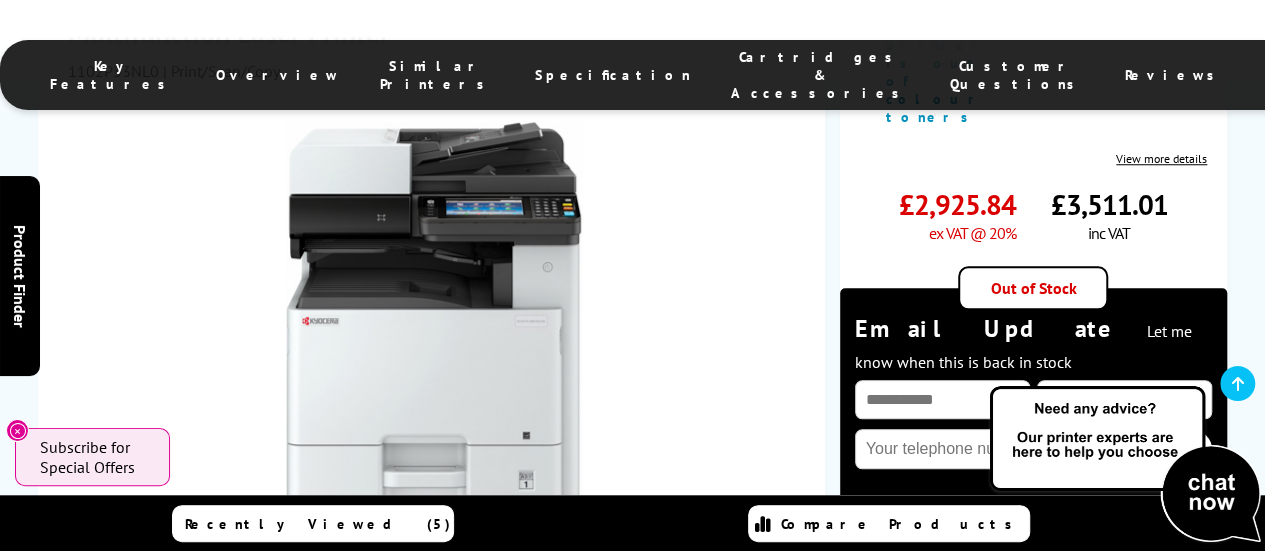 click at bounding box center (289, 603) 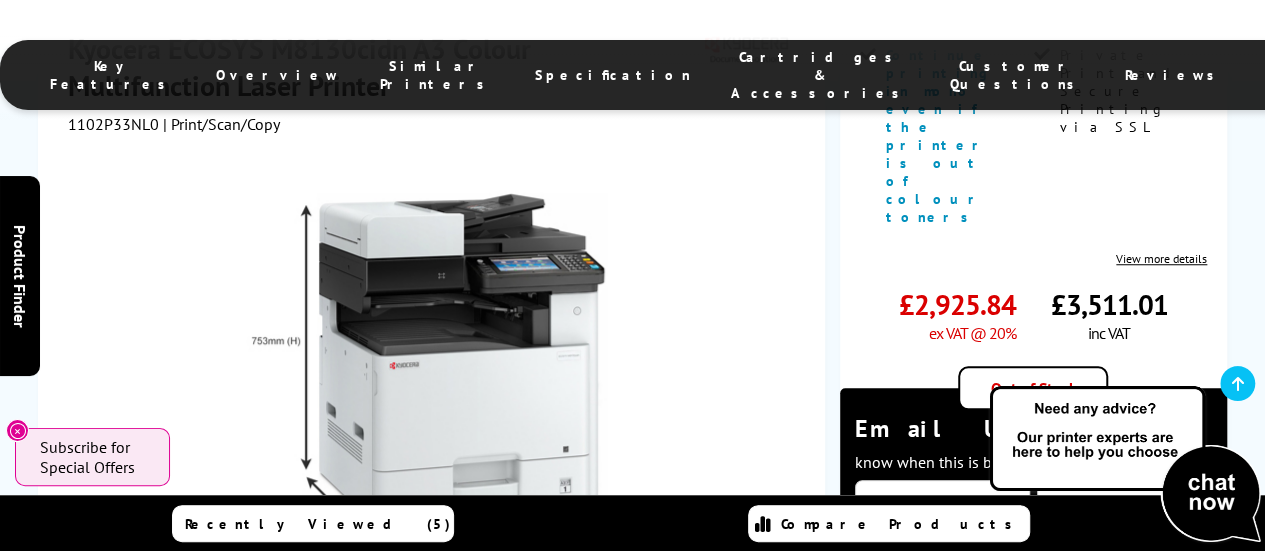 scroll, scrollTop: 900, scrollLeft: 0, axis: vertical 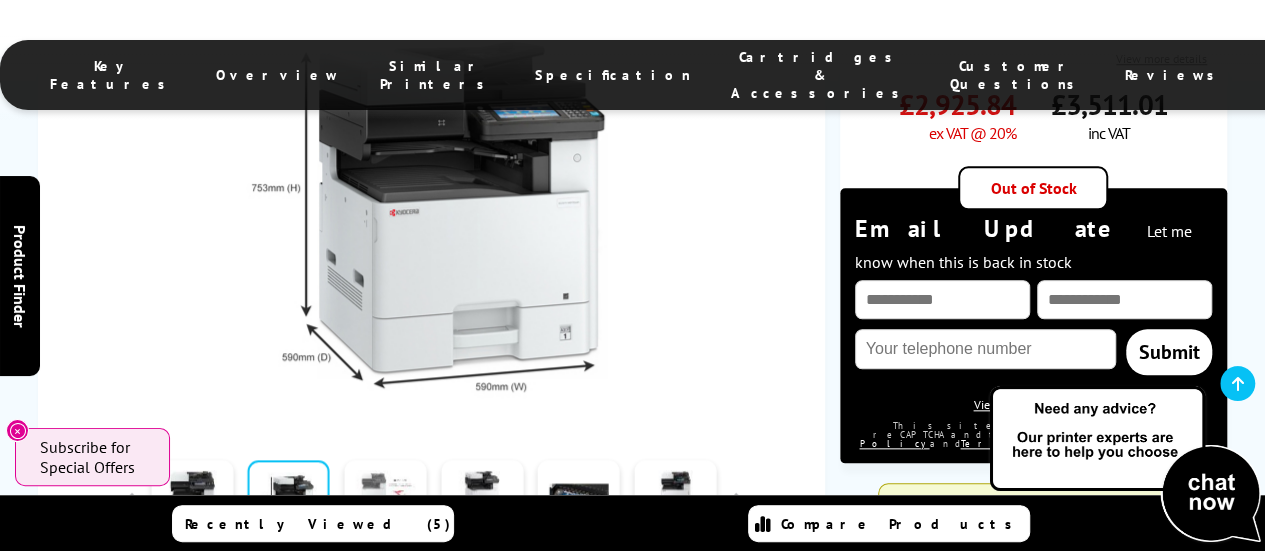 click at bounding box center [385, 503] 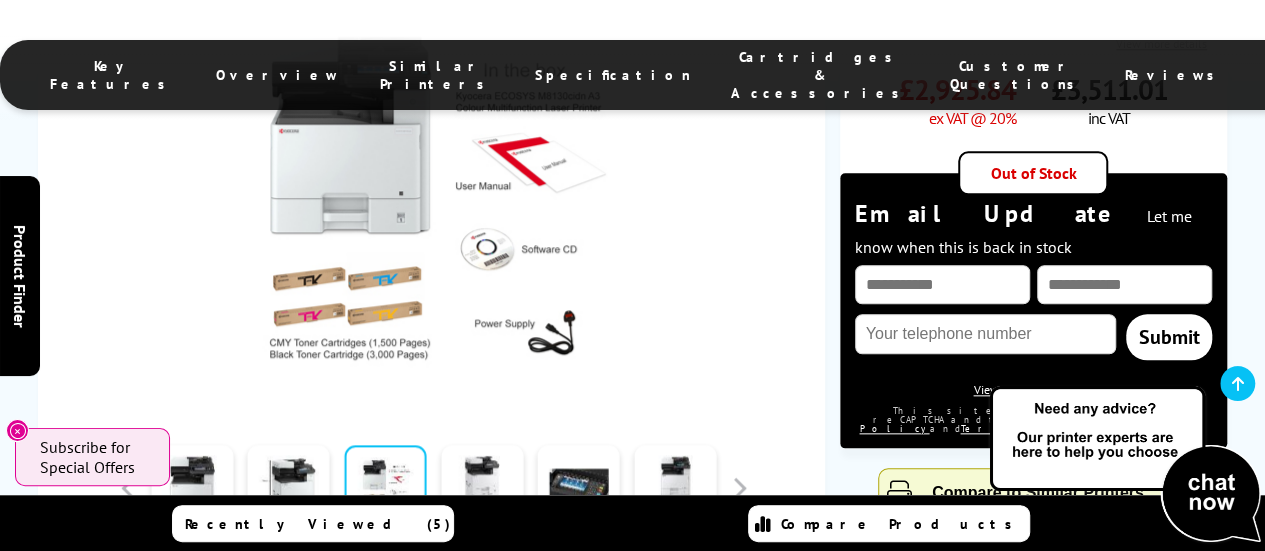 scroll, scrollTop: 900, scrollLeft: 0, axis: vertical 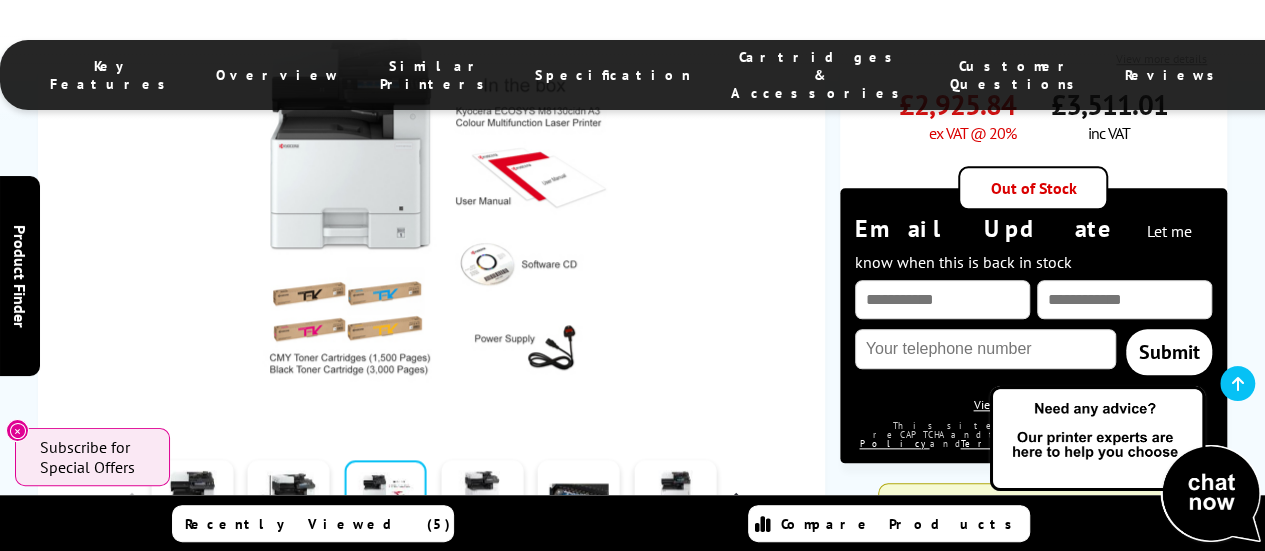 click at bounding box center (739, 503) 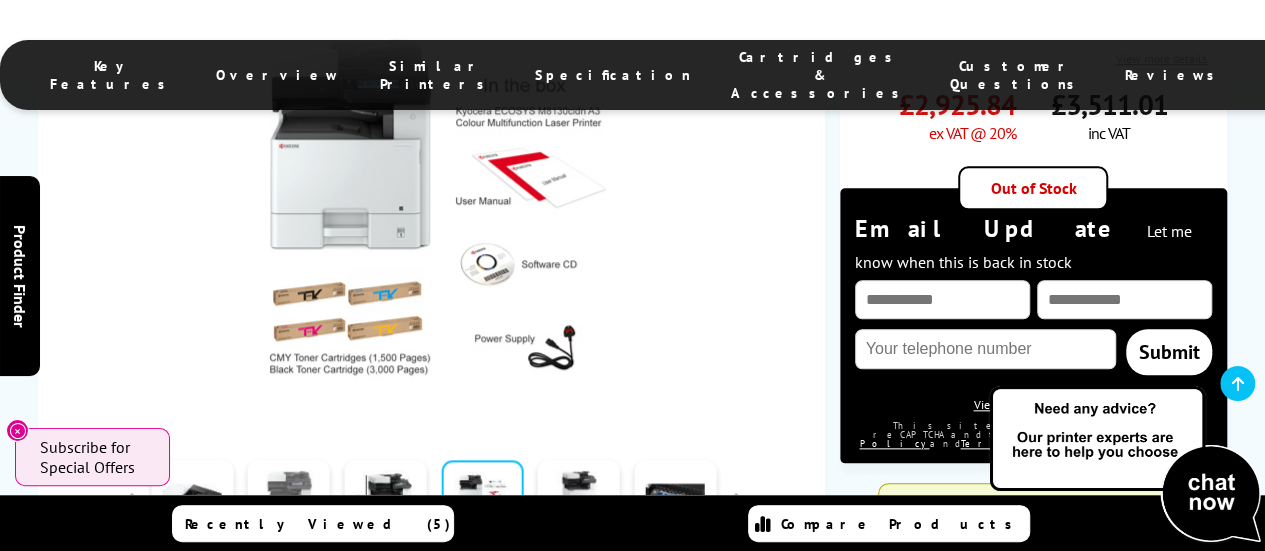 click at bounding box center [289, 503] 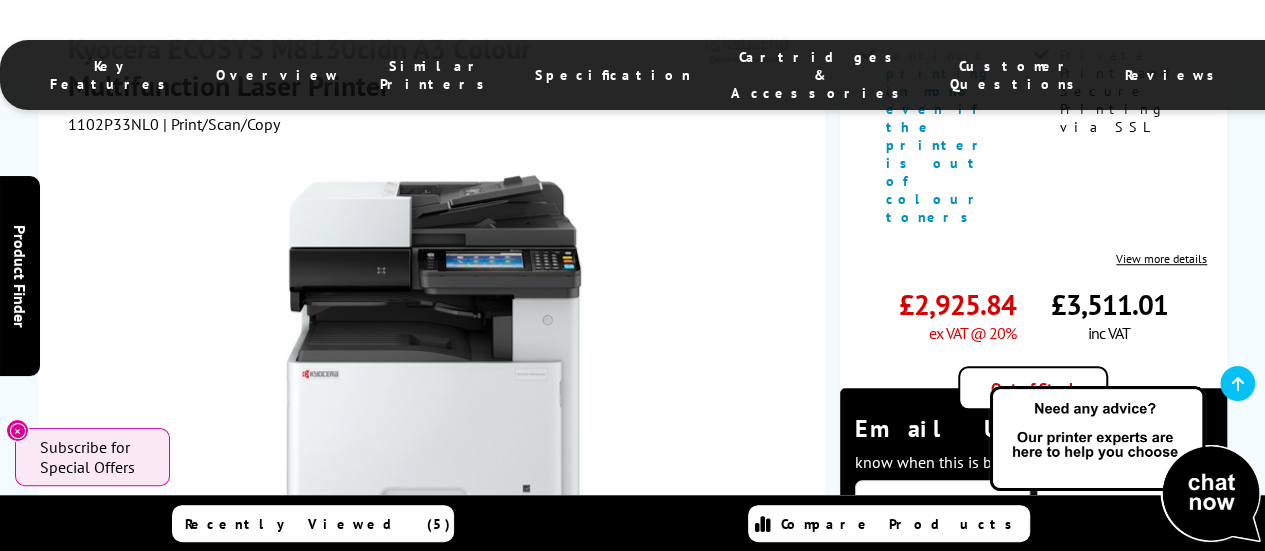 scroll, scrollTop: 600, scrollLeft: 0, axis: vertical 